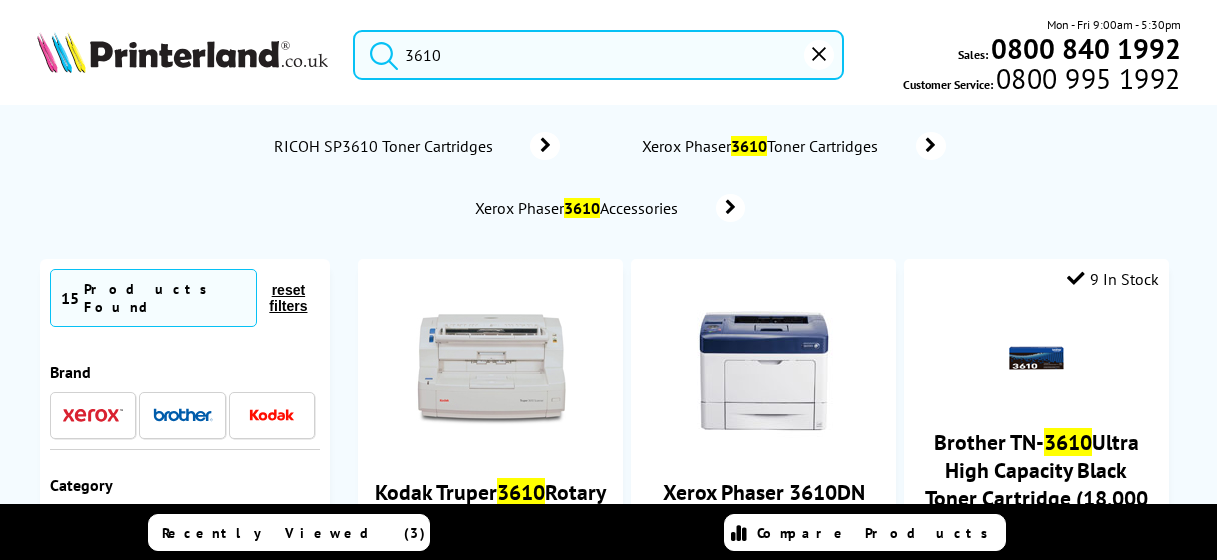 scroll, scrollTop: 0, scrollLeft: 0, axis: both 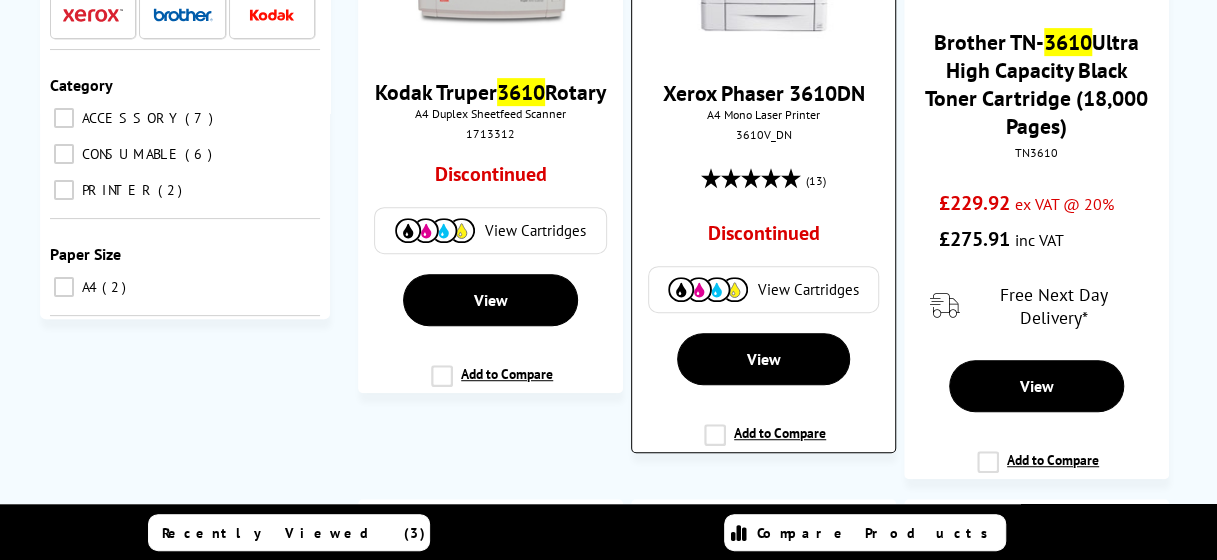 click on "A4  Mono  Laser Printer" at bounding box center [763, 114] 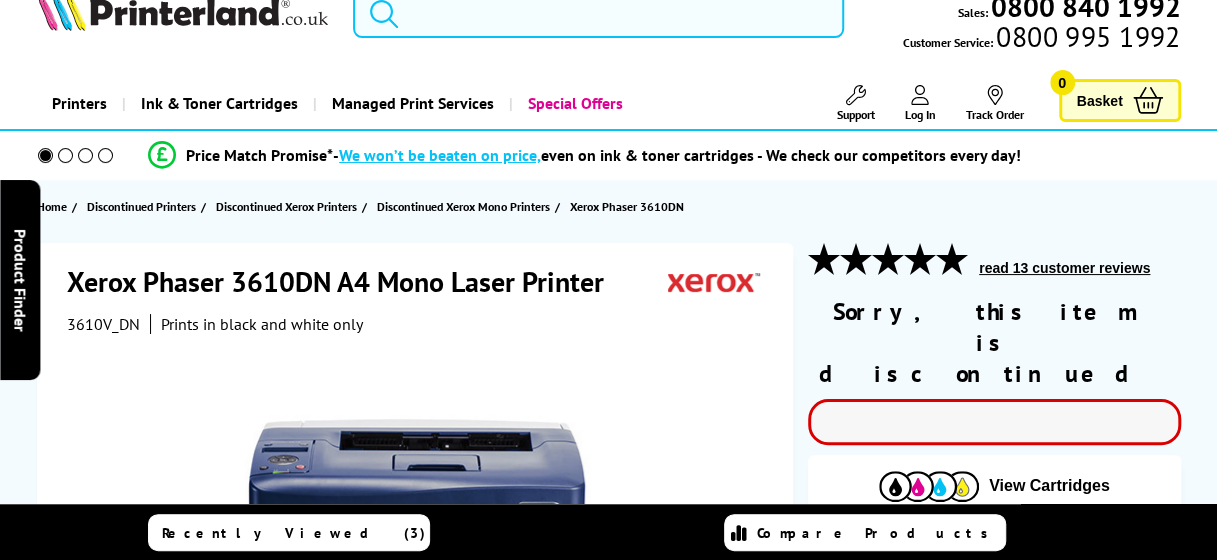 scroll, scrollTop: 400, scrollLeft: 0, axis: vertical 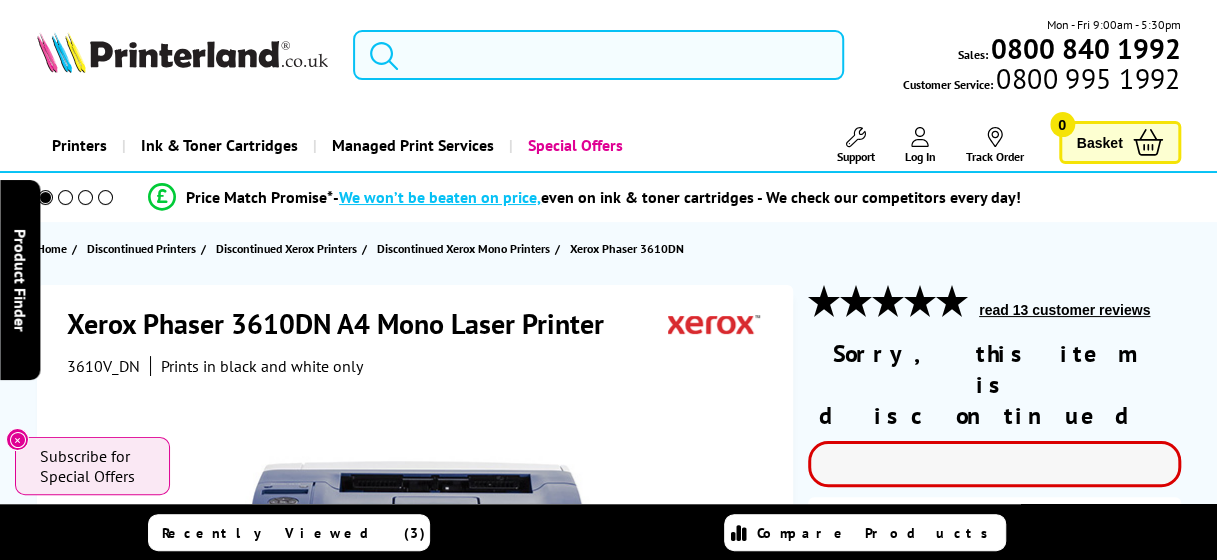 click at bounding box center [598, 55] 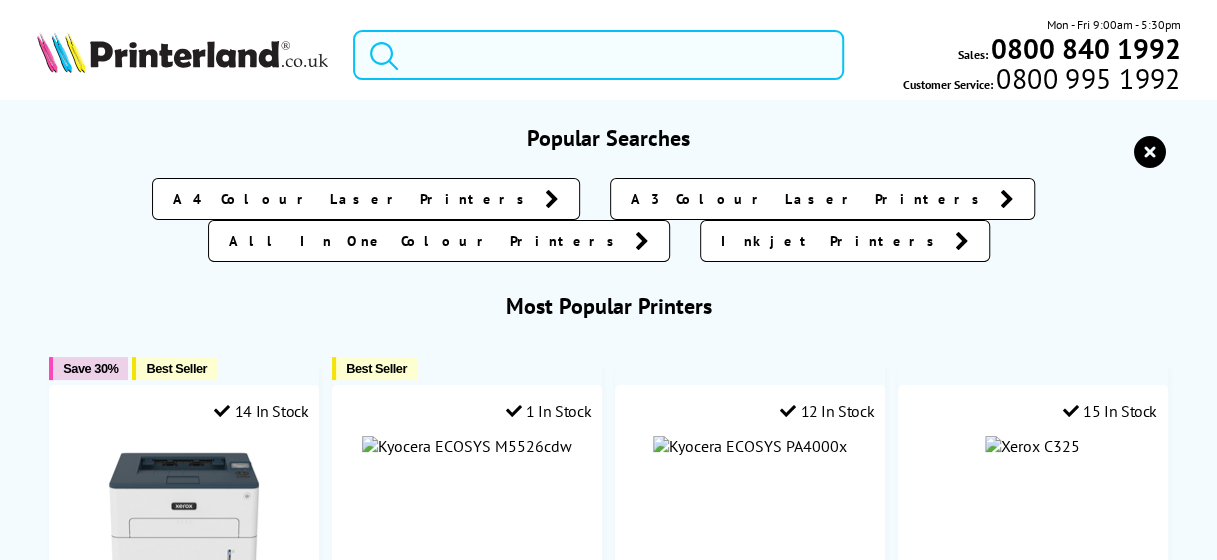 paste on "B410V_DN" 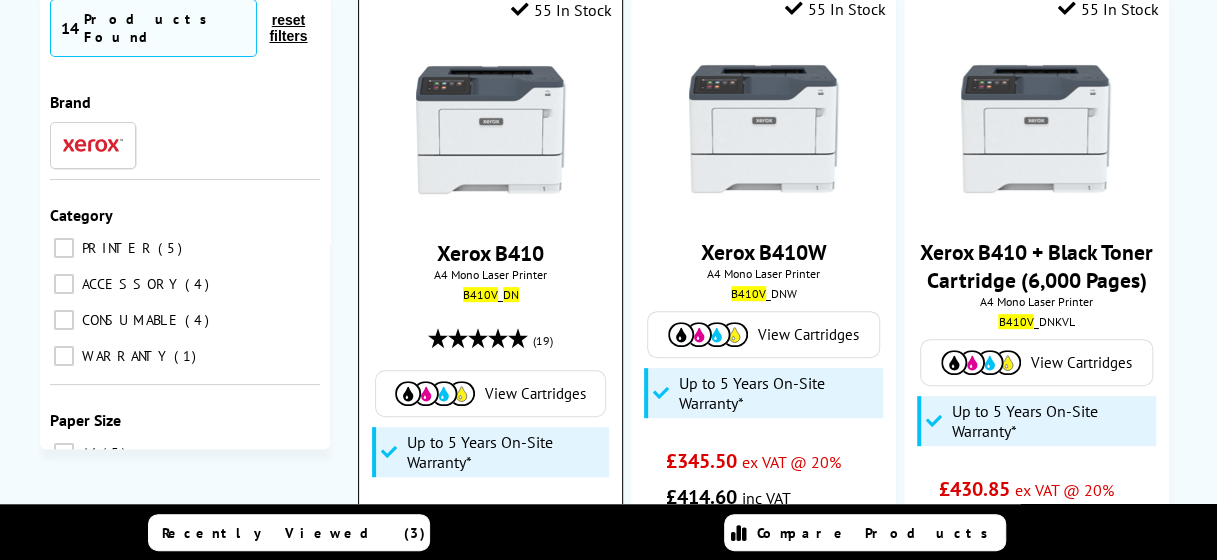 scroll, scrollTop: 200, scrollLeft: 0, axis: vertical 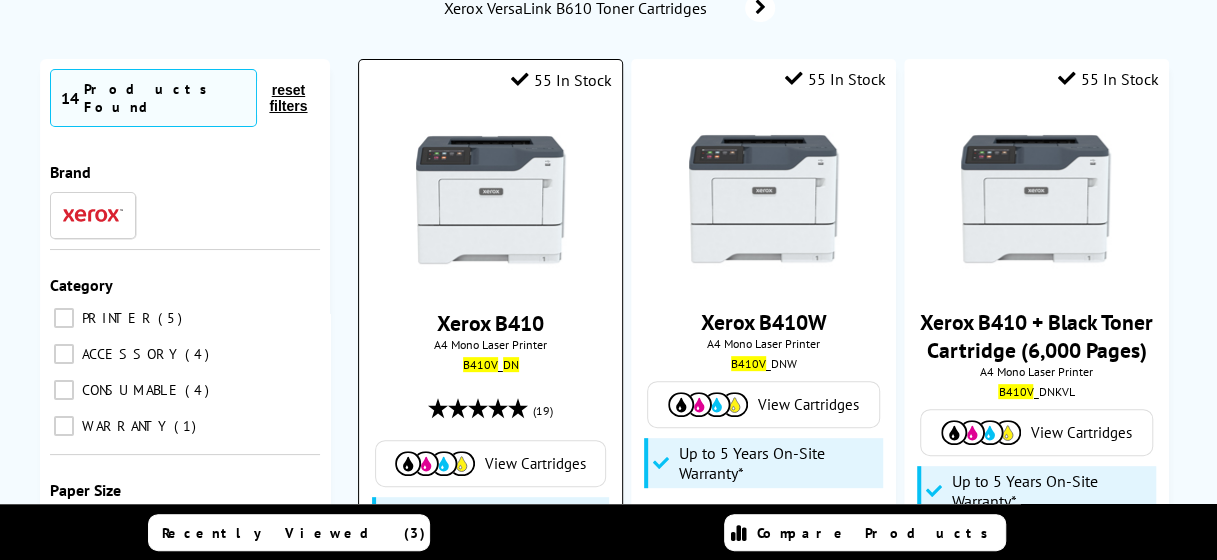 type on "B410V_DN" 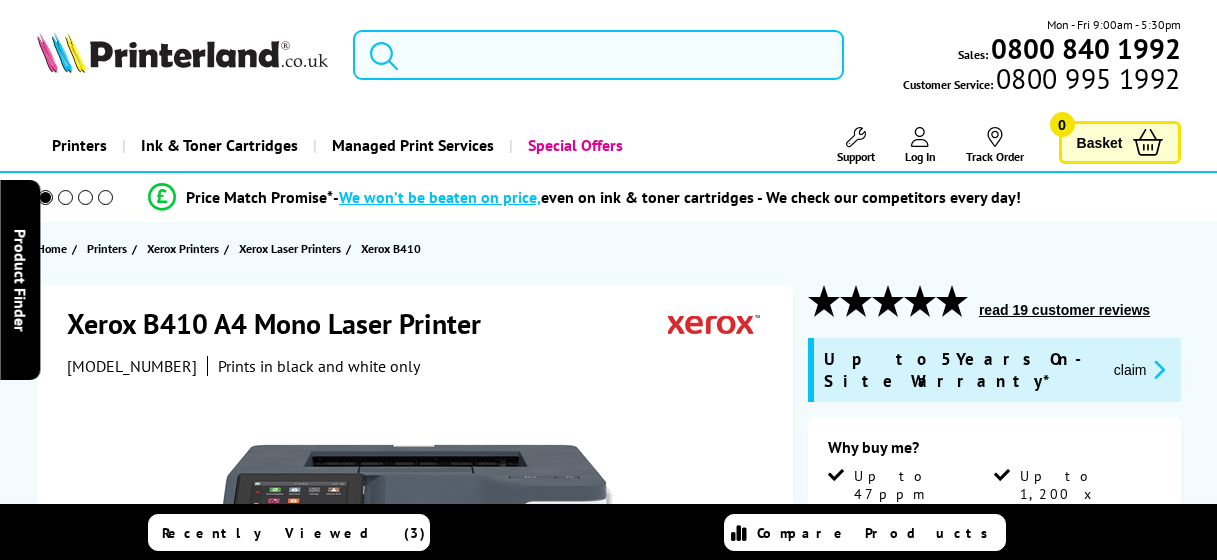 scroll, scrollTop: 0, scrollLeft: 0, axis: both 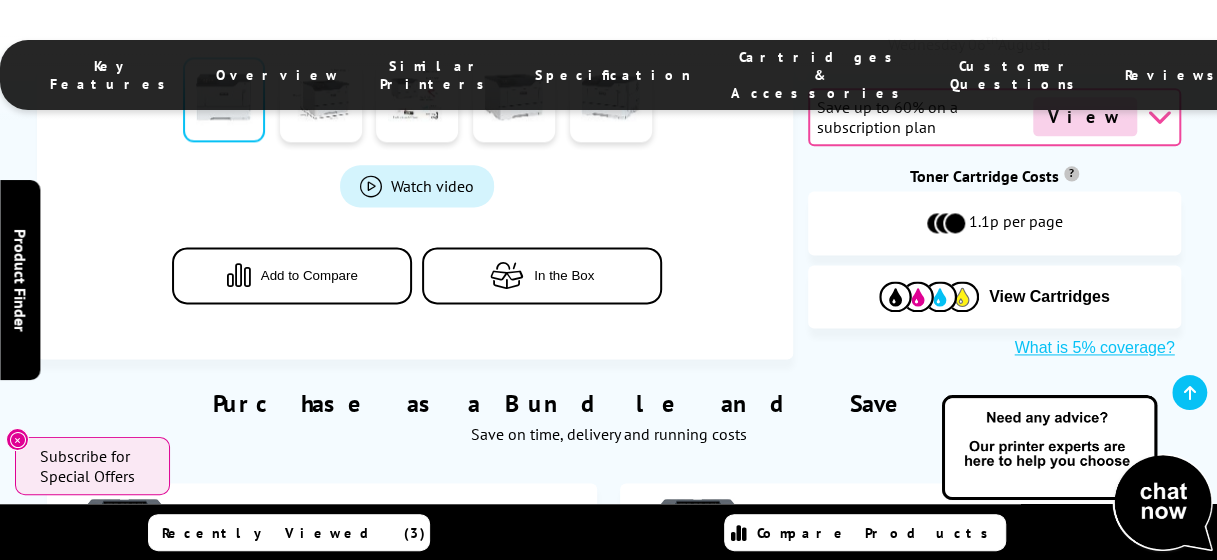 click on "Cartridges & Accessories" at bounding box center [820, 75] 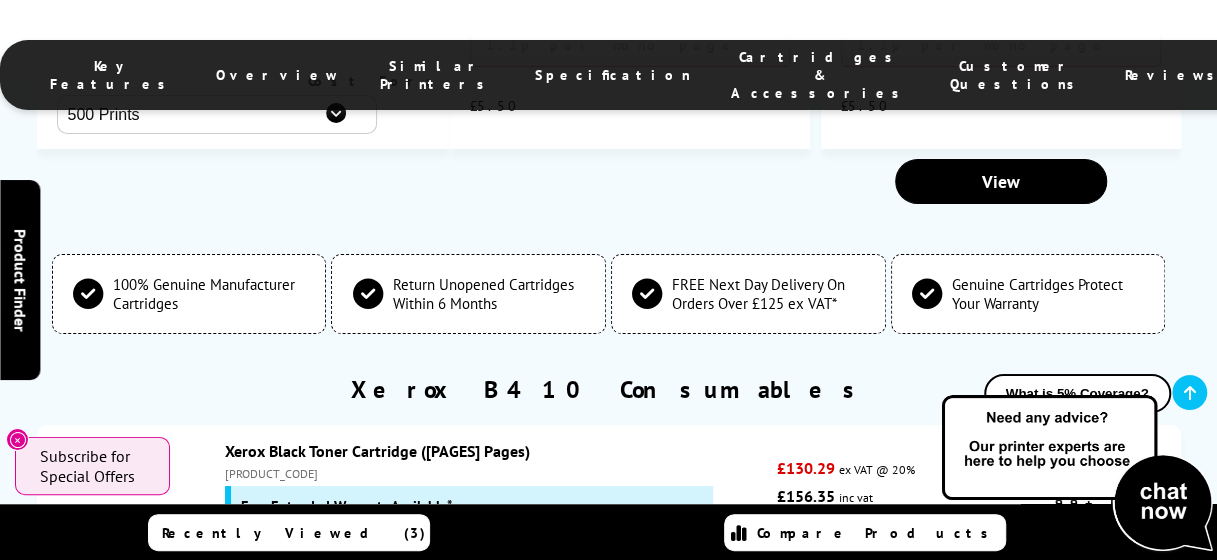 scroll, scrollTop: 7064, scrollLeft: 0, axis: vertical 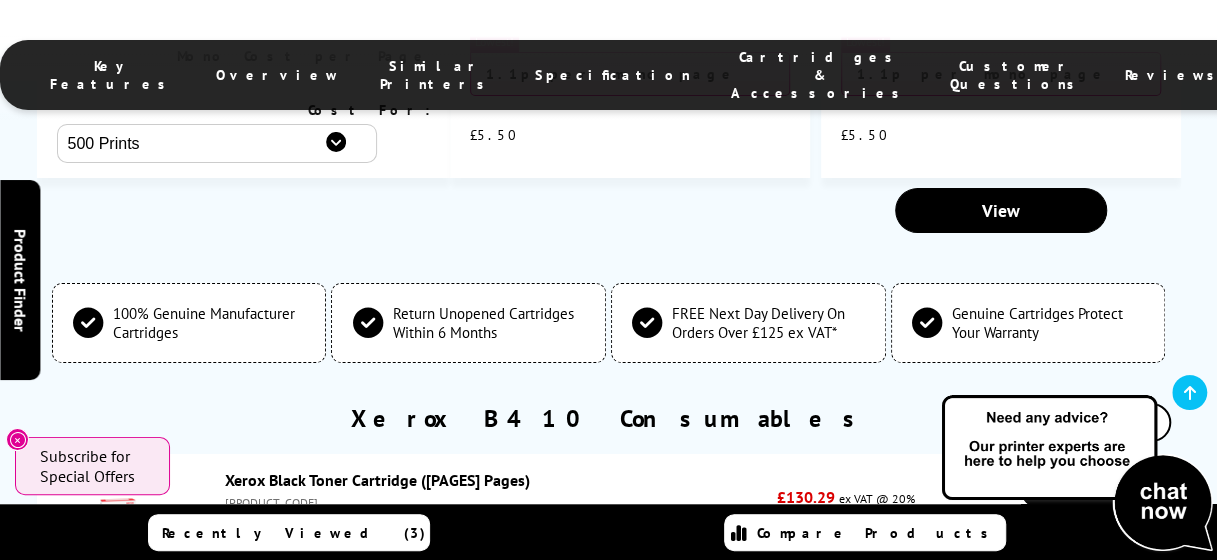 drag, startPoint x: 314, startPoint y: 247, endPoint x: 218, endPoint y: 246, distance: 96.00521 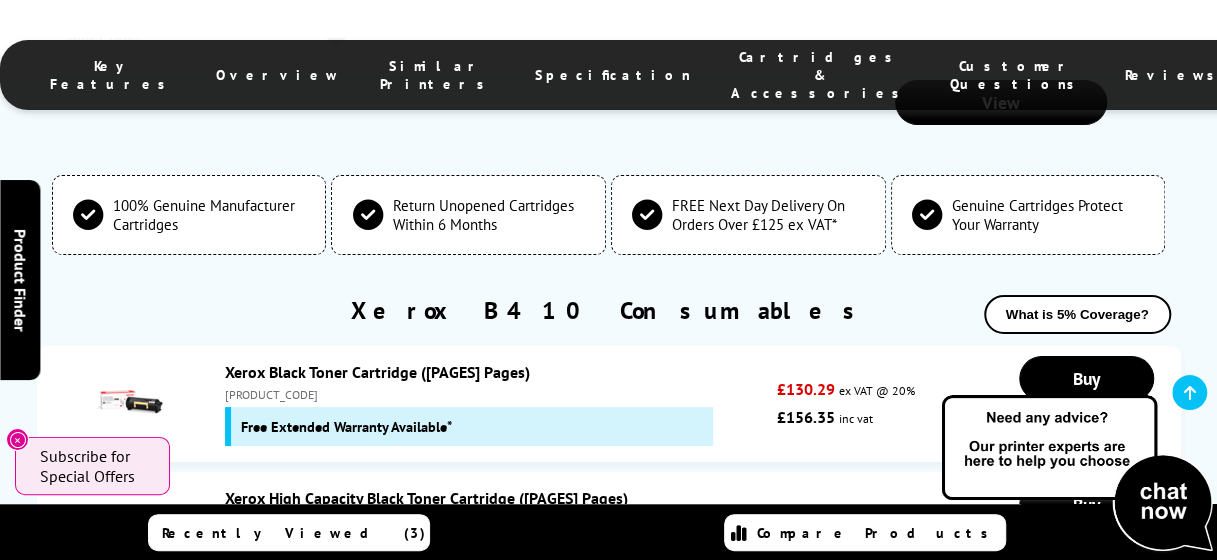 scroll, scrollTop: 7164, scrollLeft: 0, axis: vertical 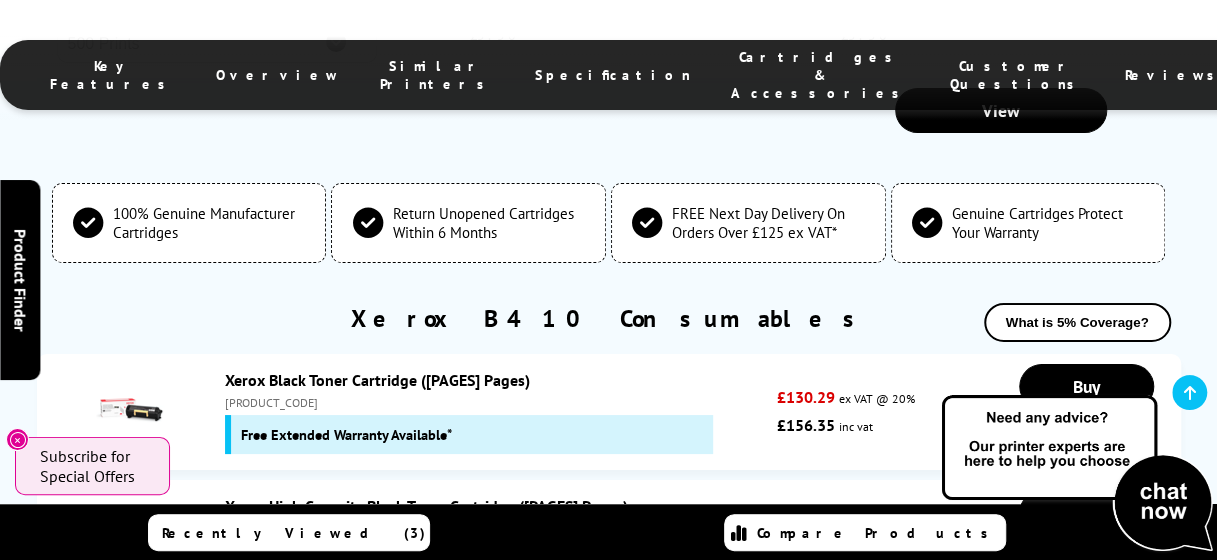 drag, startPoint x: 309, startPoint y: 368, endPoint x: 222, endPoint y: 364, distance: 87.0919 